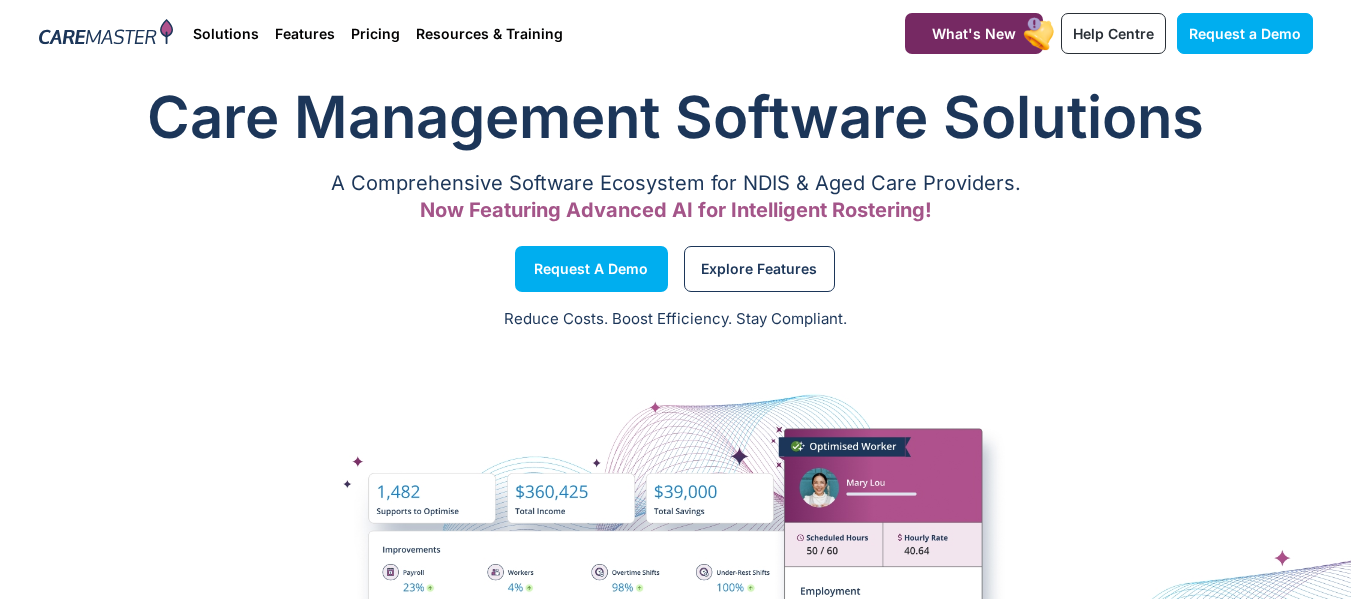 scroll, scrollTop: 0, scrollLeft: 0, axis: both 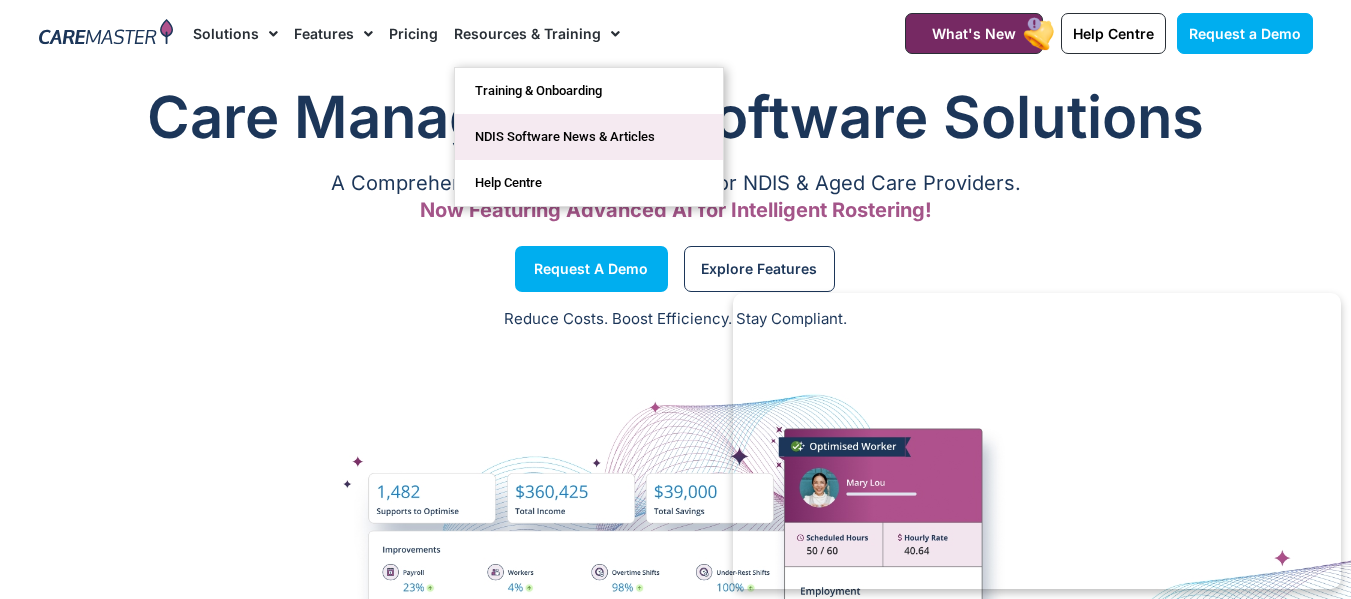 click on "NDIS Software News & Articles" 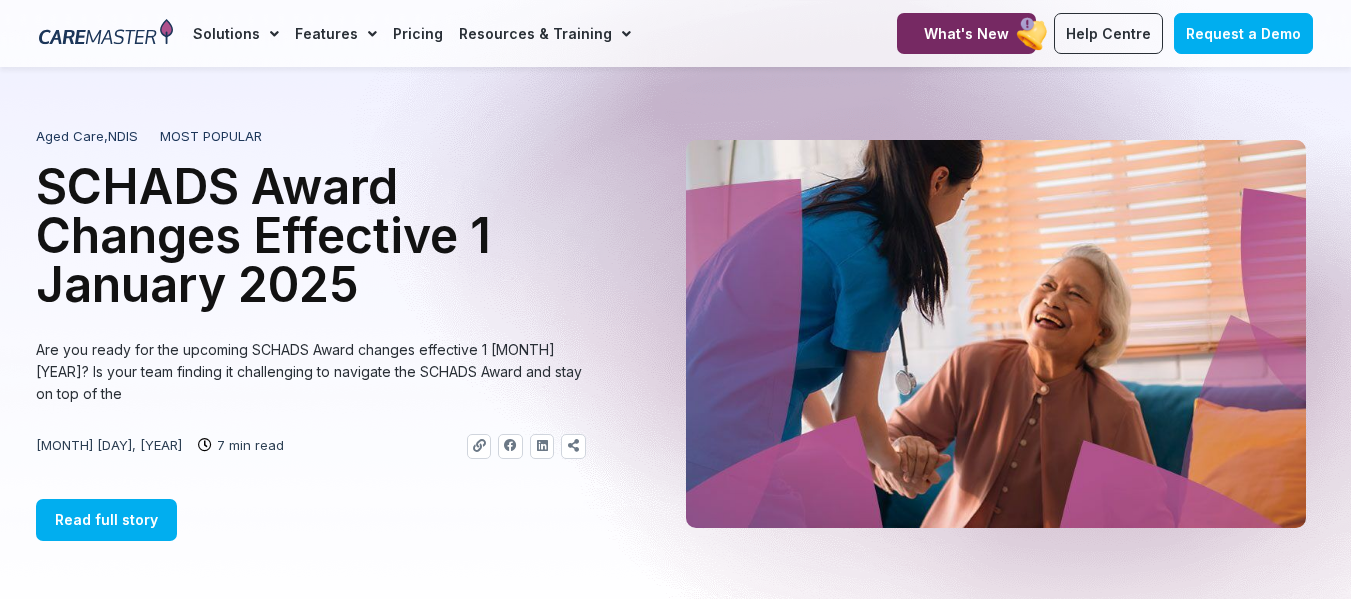 scroll, scrollTop: 200, scrollLeft: 0, axis: vertical 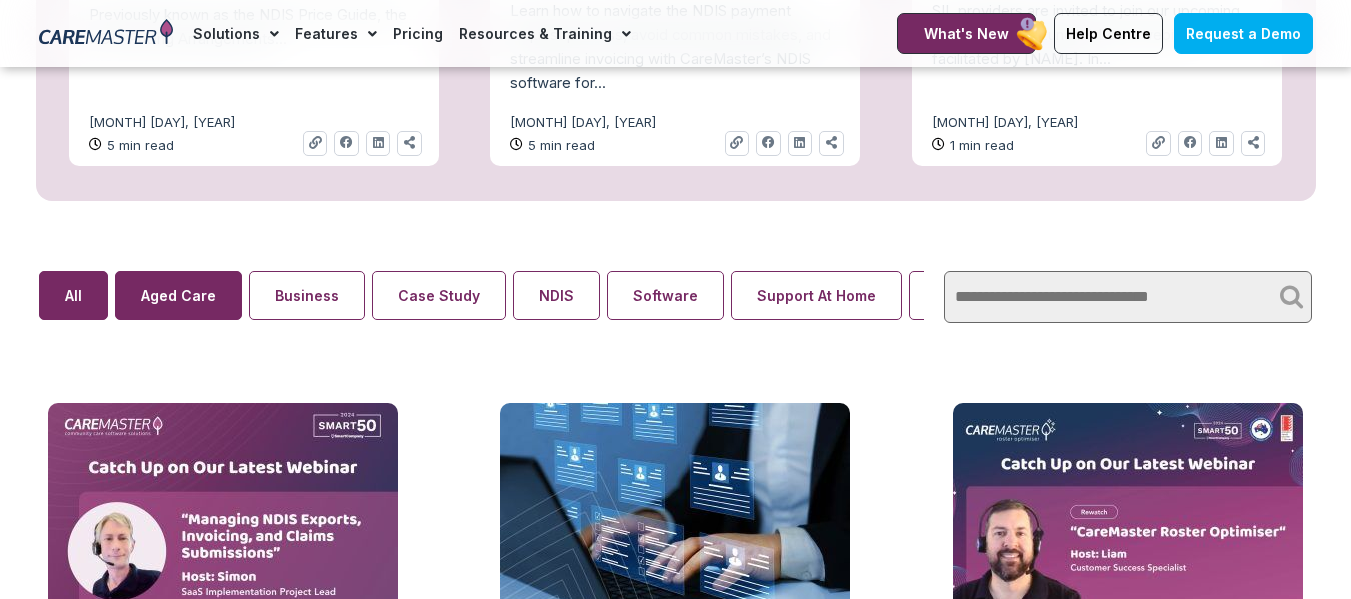 click on "Aged Care" at bounding box center [178, 295] 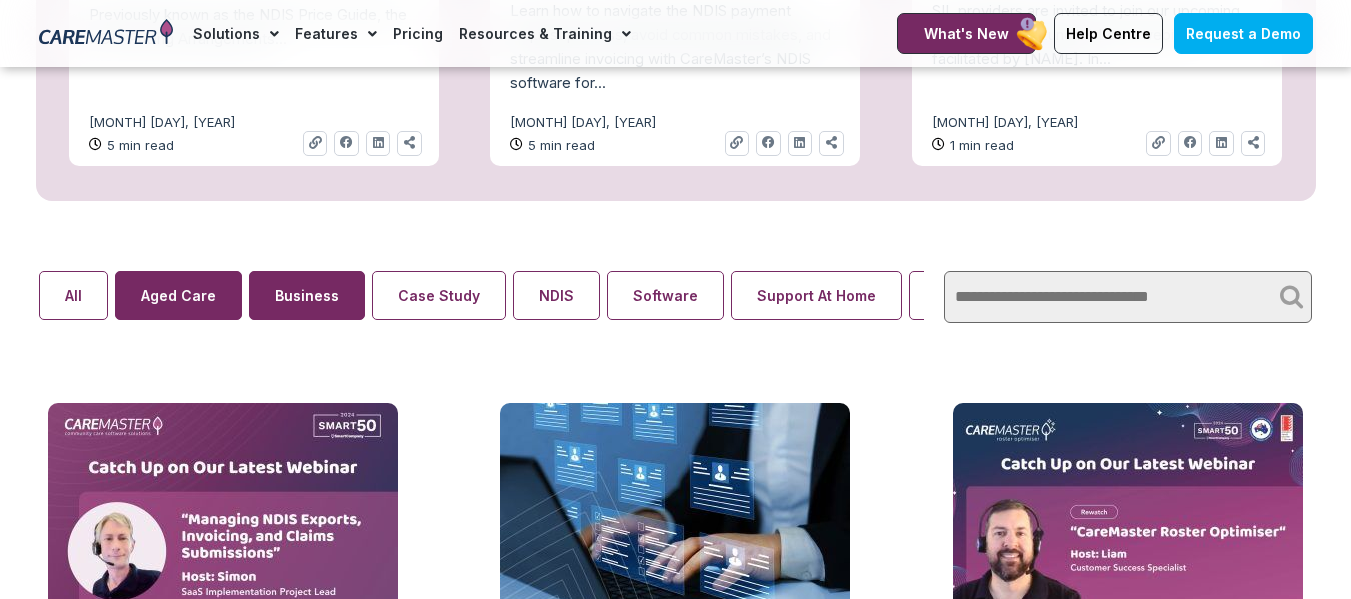click on "Business" at bounding box center (307, 295) 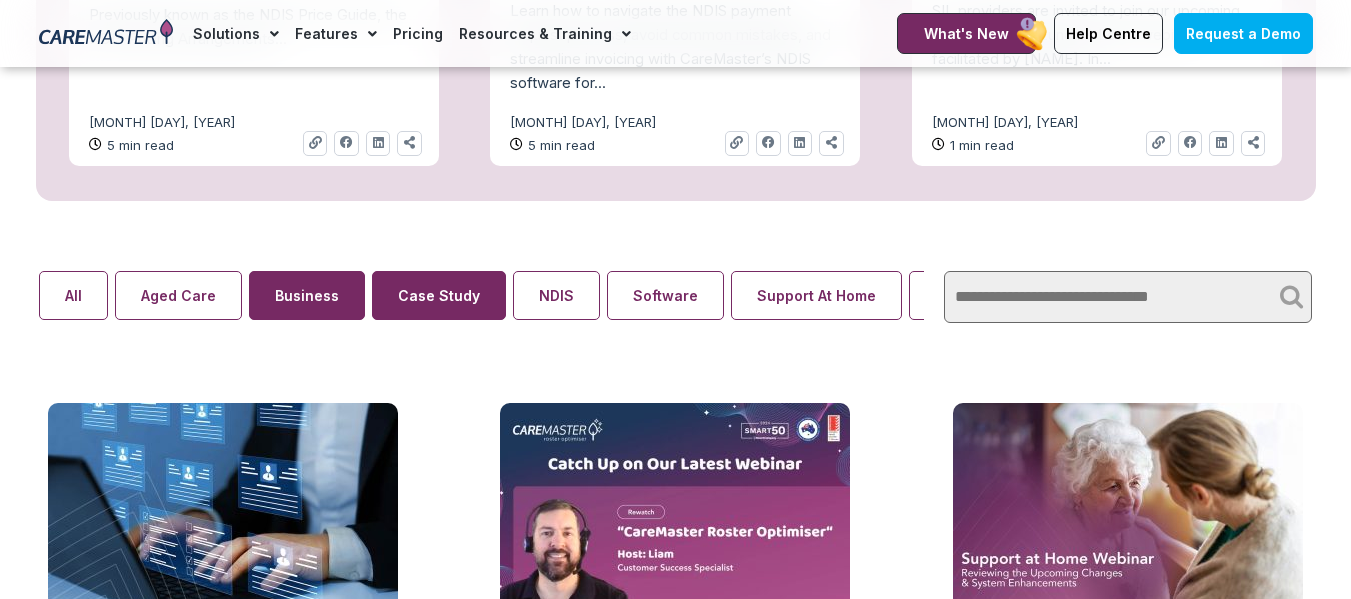 click on "Case Study" at bounding box center (439, 295) 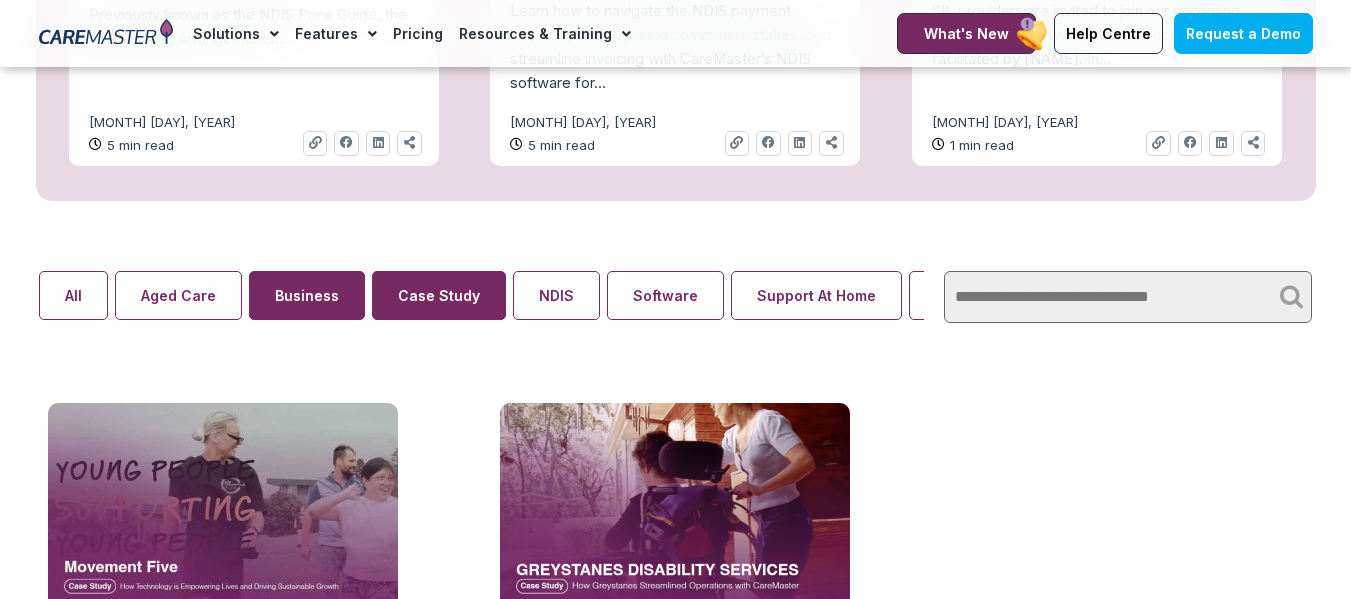 click on "Business" at bounding box center (307, 295) 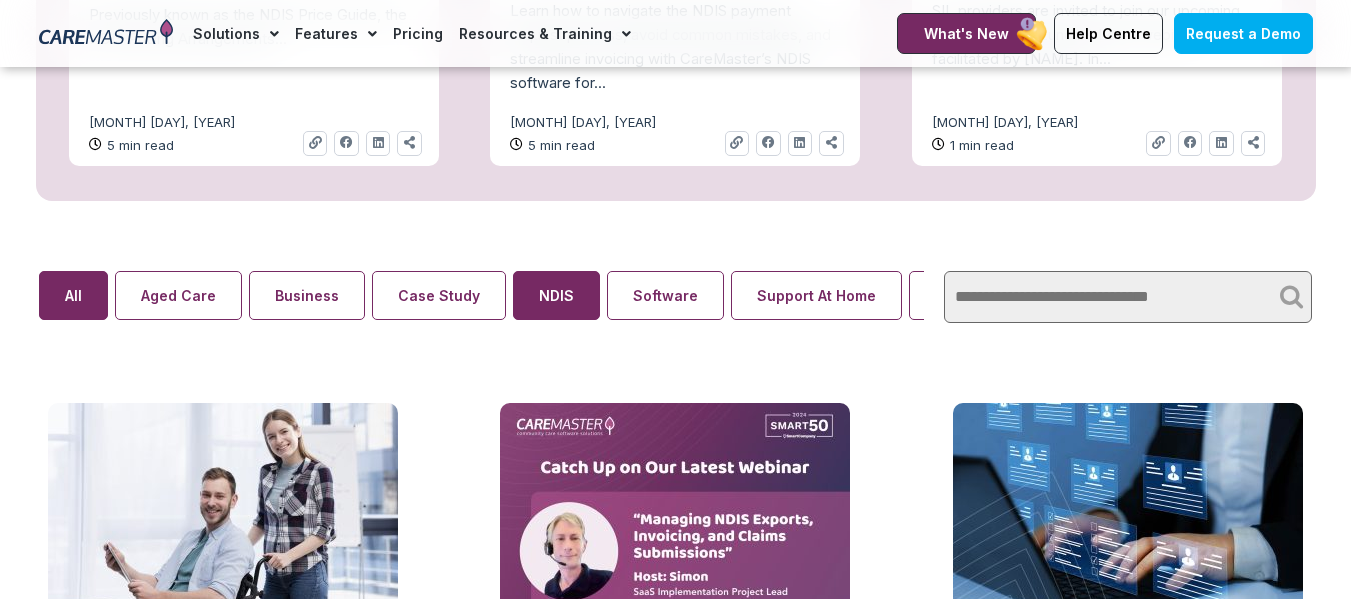 click on "NDIS" at bounding box center [556, 295] 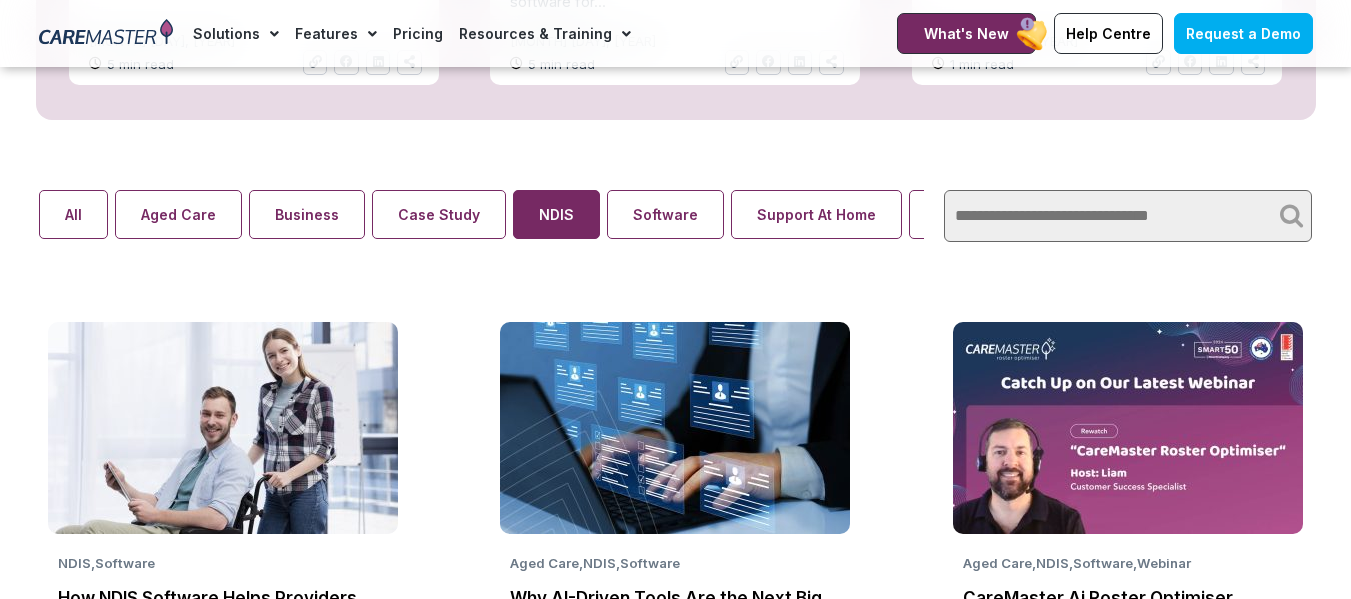 scroll, scrollTop: 1331, scrollLeft: 0, axis: vertical 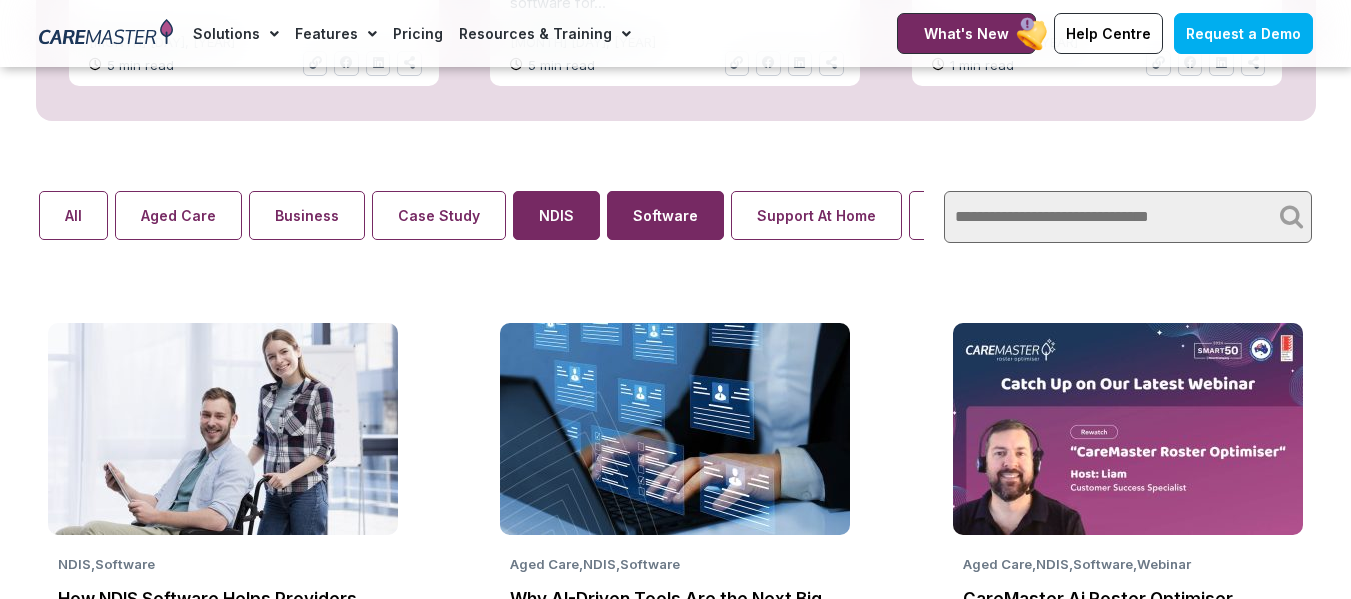 click on "Software" at bounding box center [665, 215] 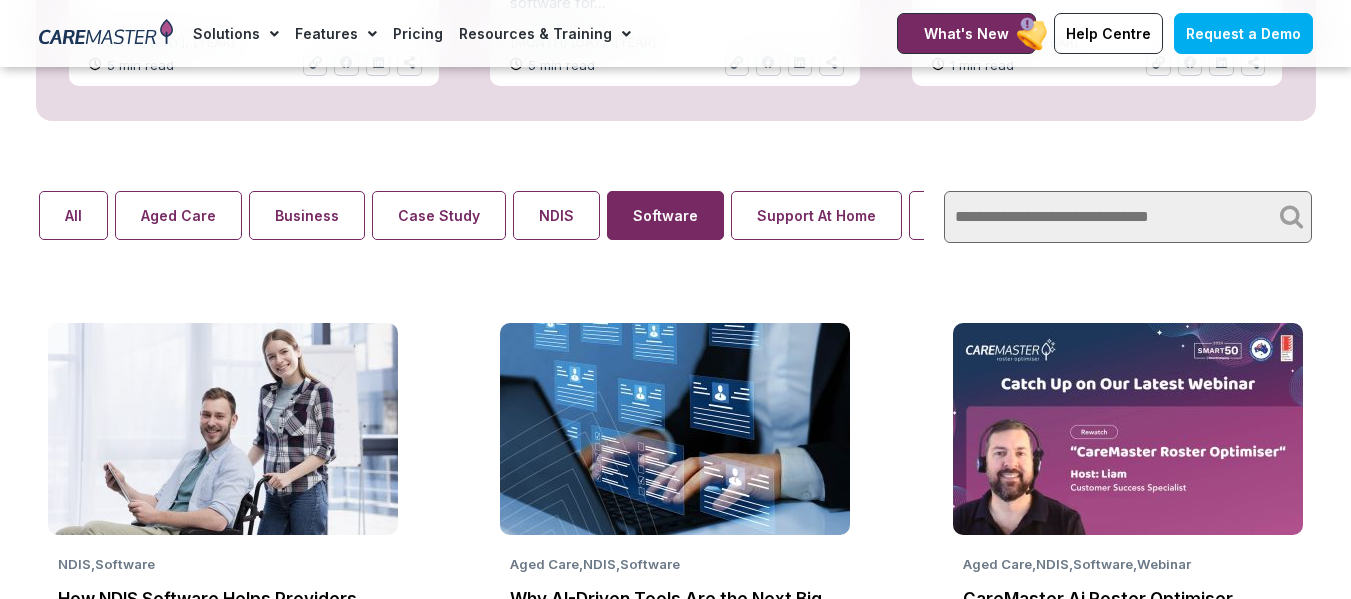 scroll, scrollTop: 0, scrollLeft: 74, axis: horizontal 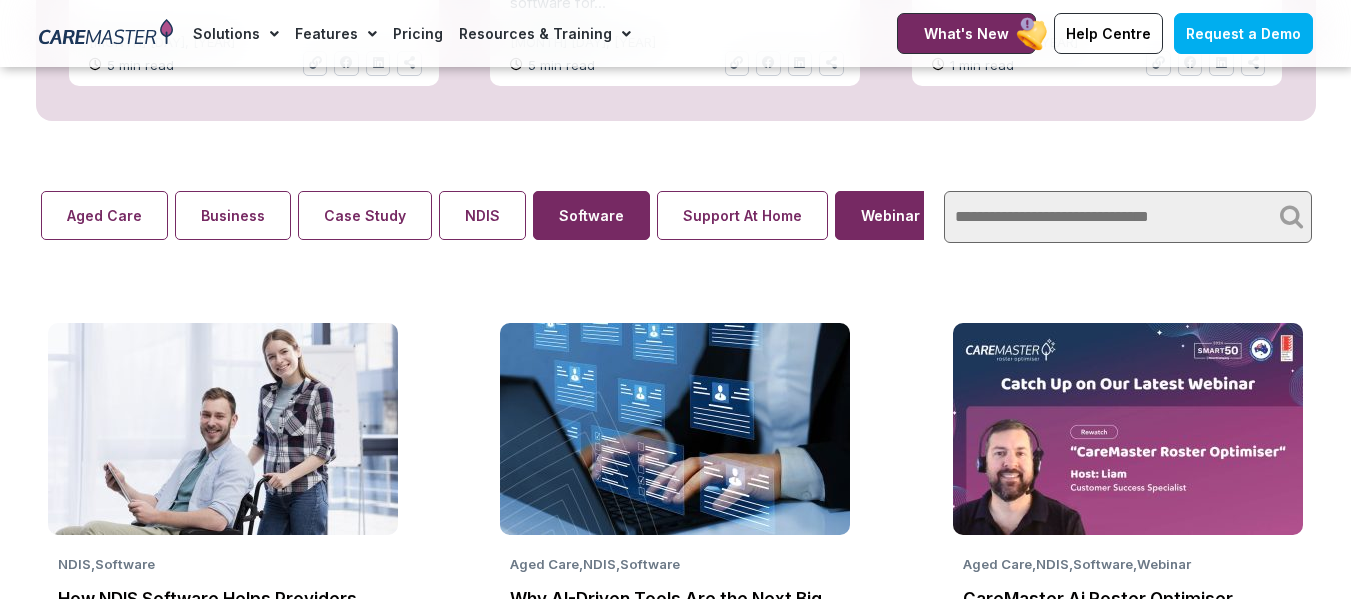 click on "Webinar" at bounding box center [890, 215] 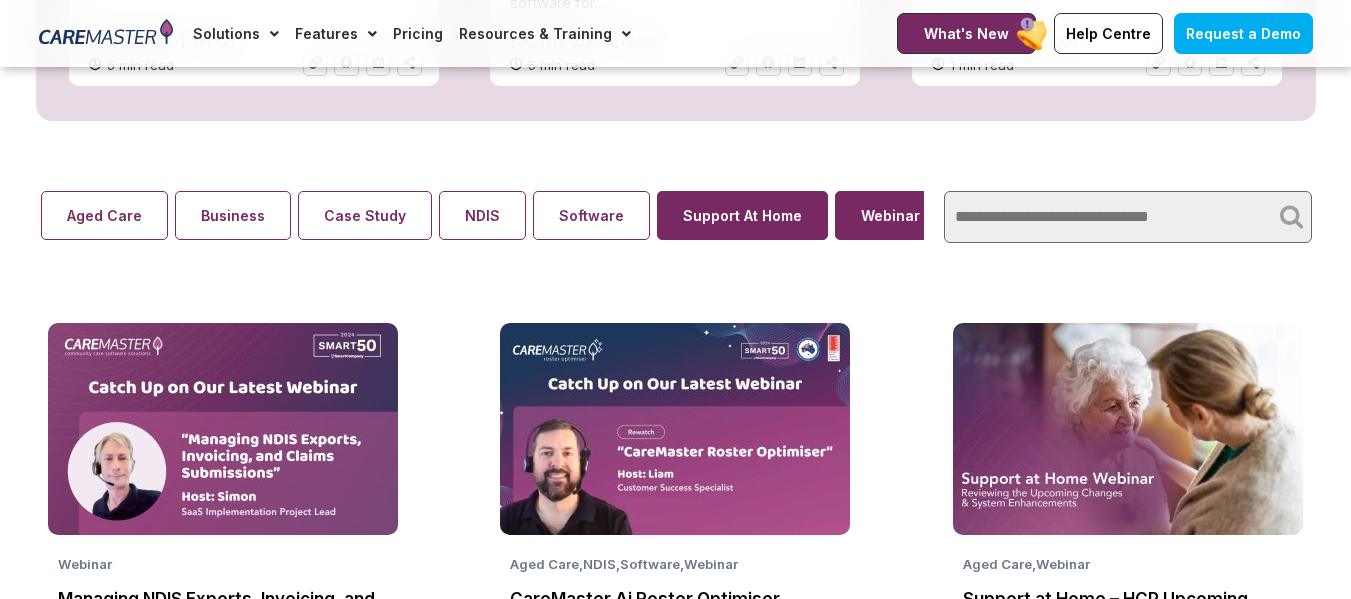 click on "Support At Home" at bounding box center (742, 215) 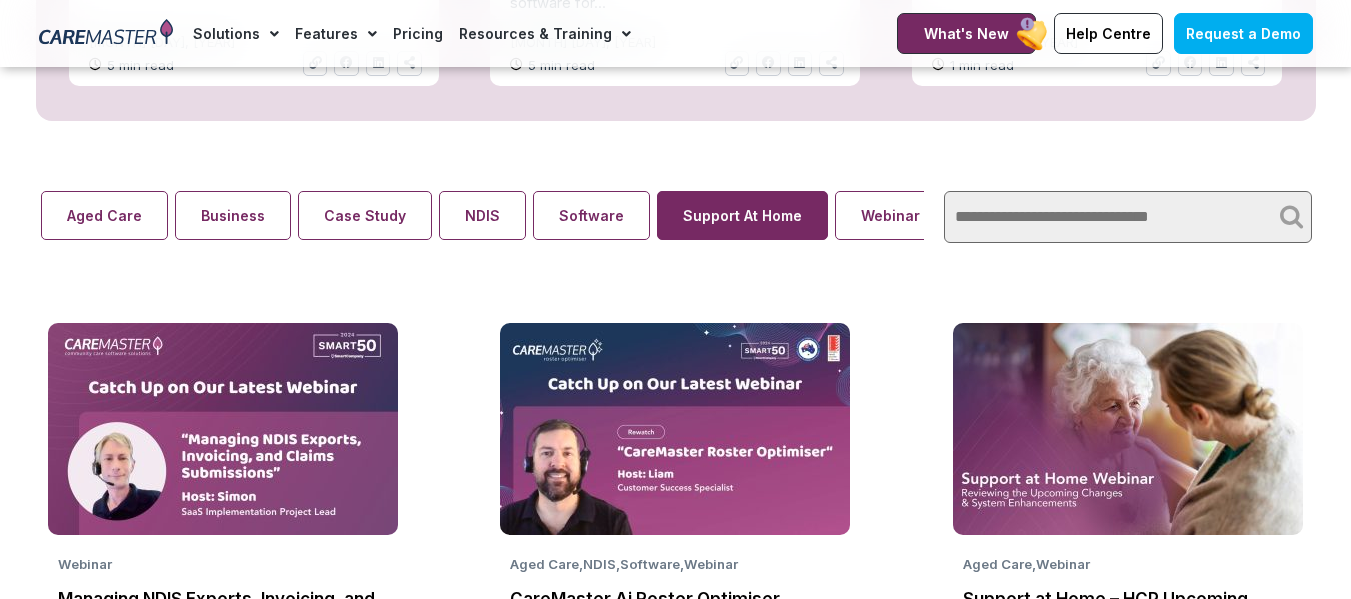 scroll, scrollTop: 0, scrollLeft: 0, axis: both 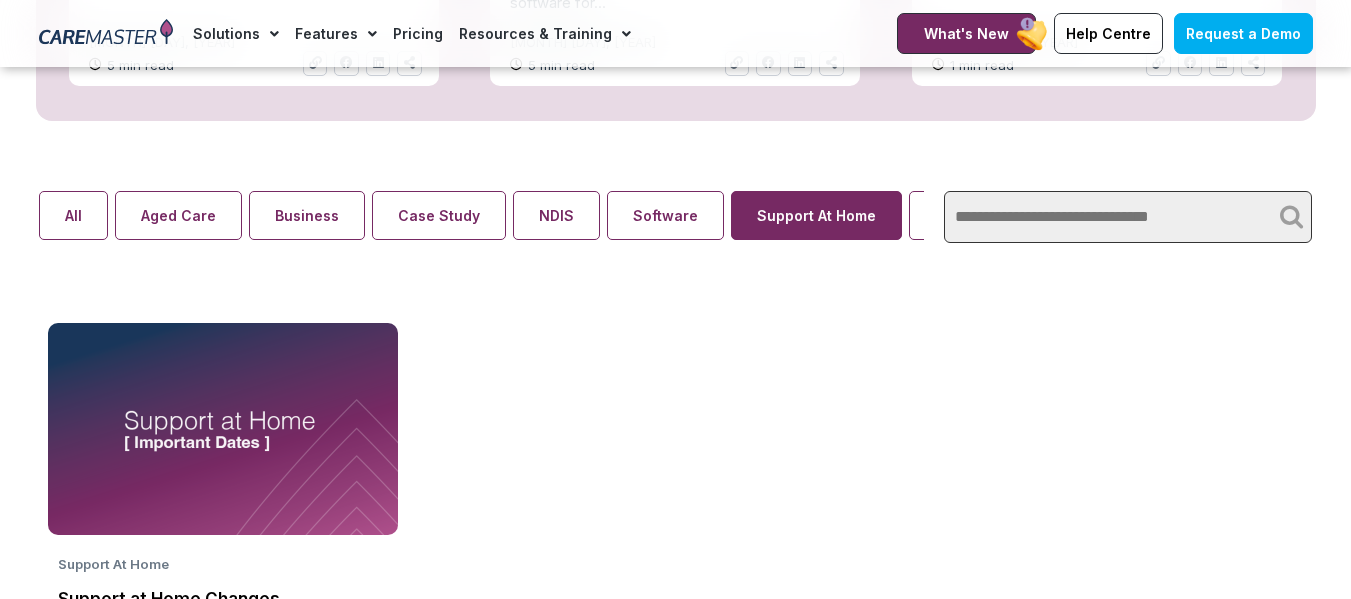 click at bounding box center [1128, 217] 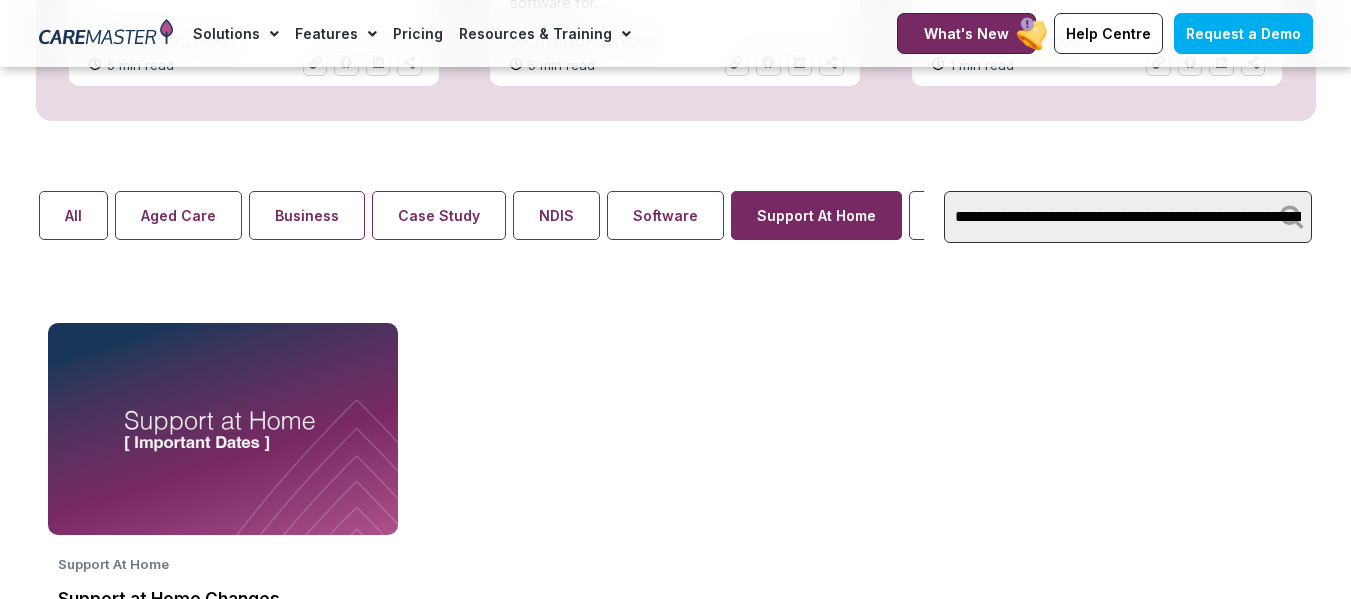 scroll, scrollTop: 0, scrollLeft: 85, axis: horizontal 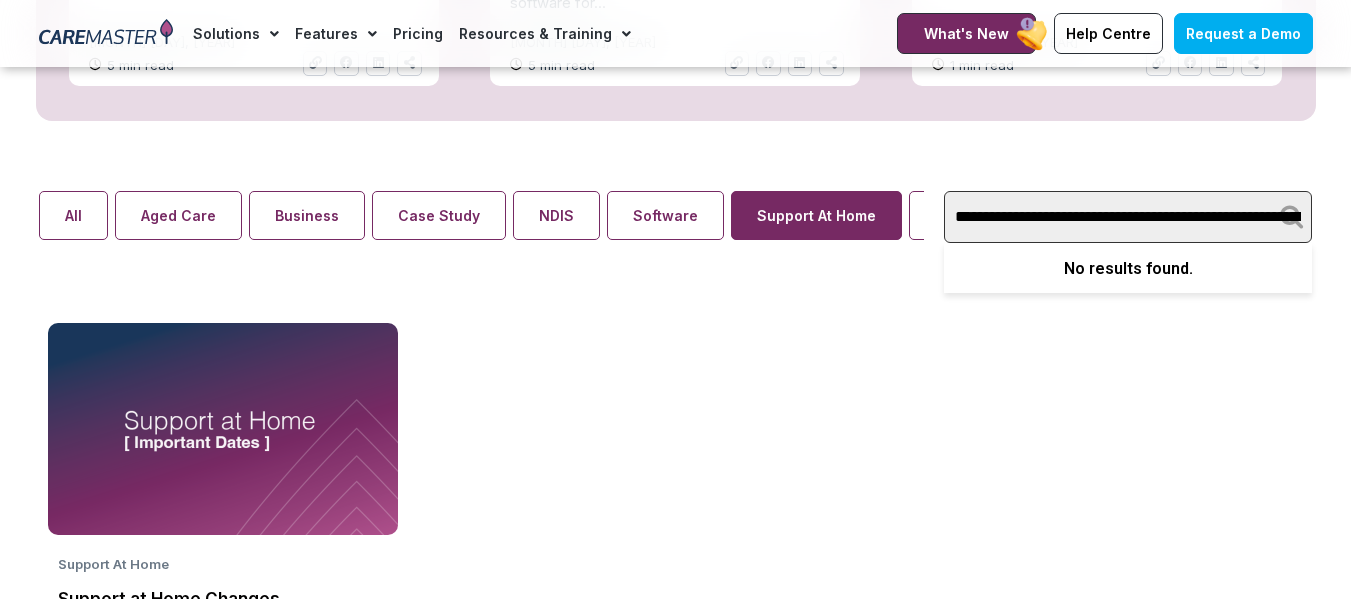 click on "**********" at bounding box center (1128, 217) 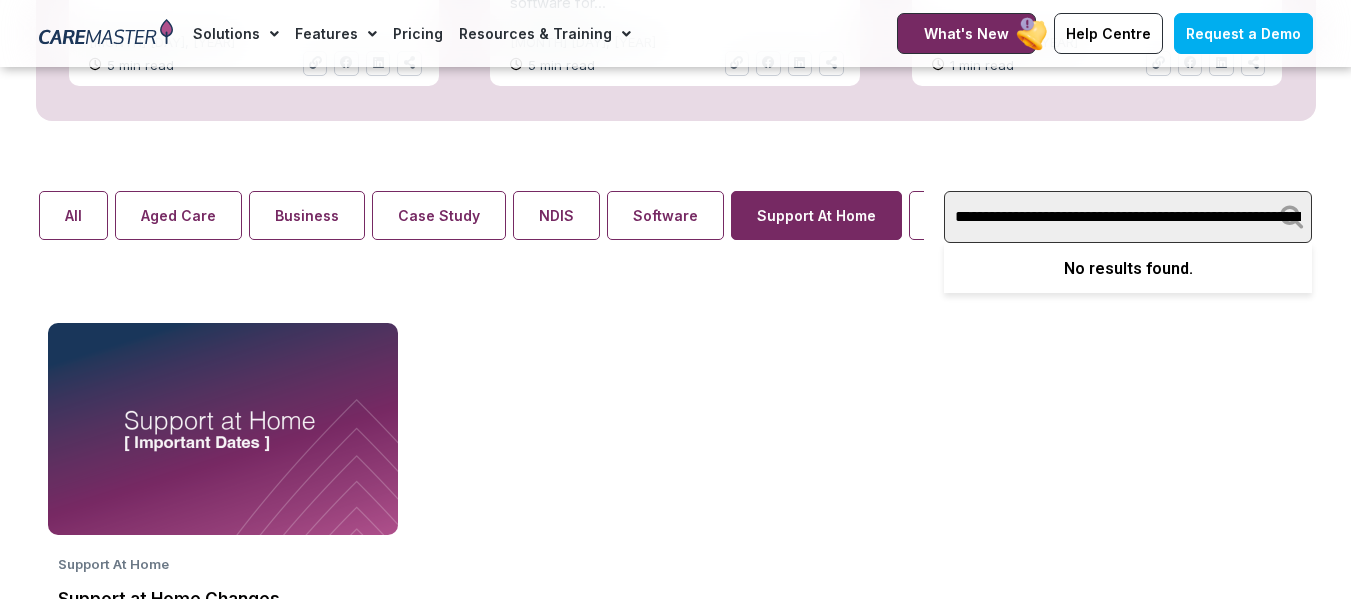 scroll, scrollTop: 0, scrollLeft: 246, axis: horizontal 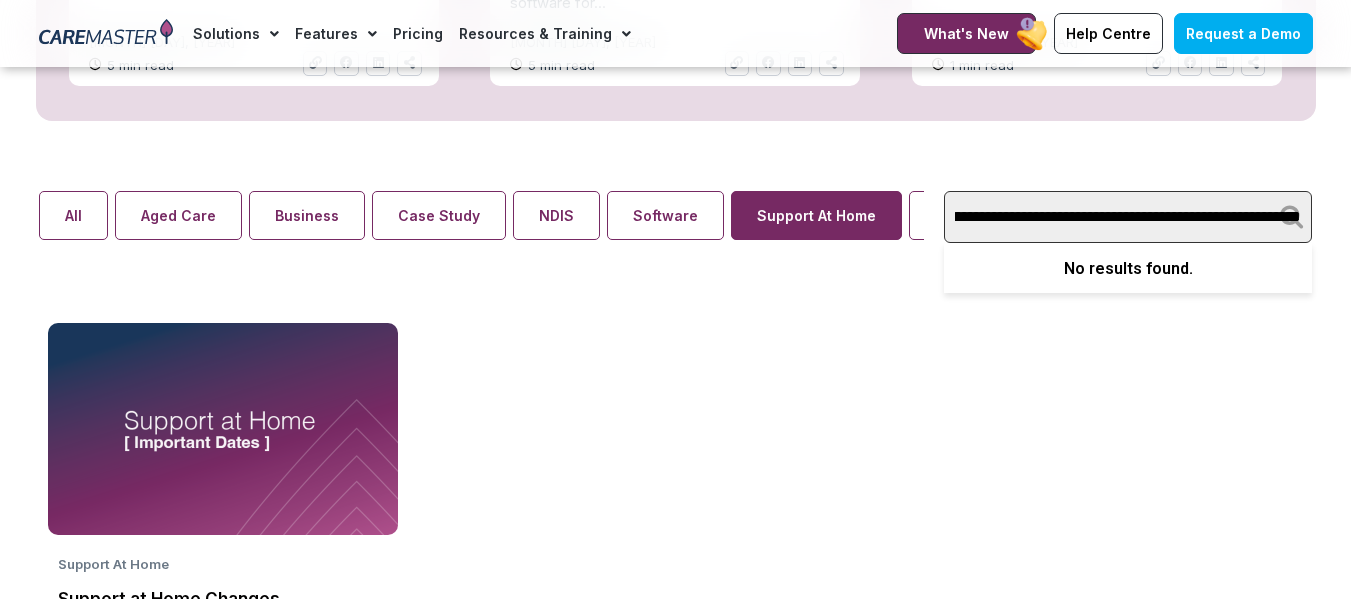 type on "**********" 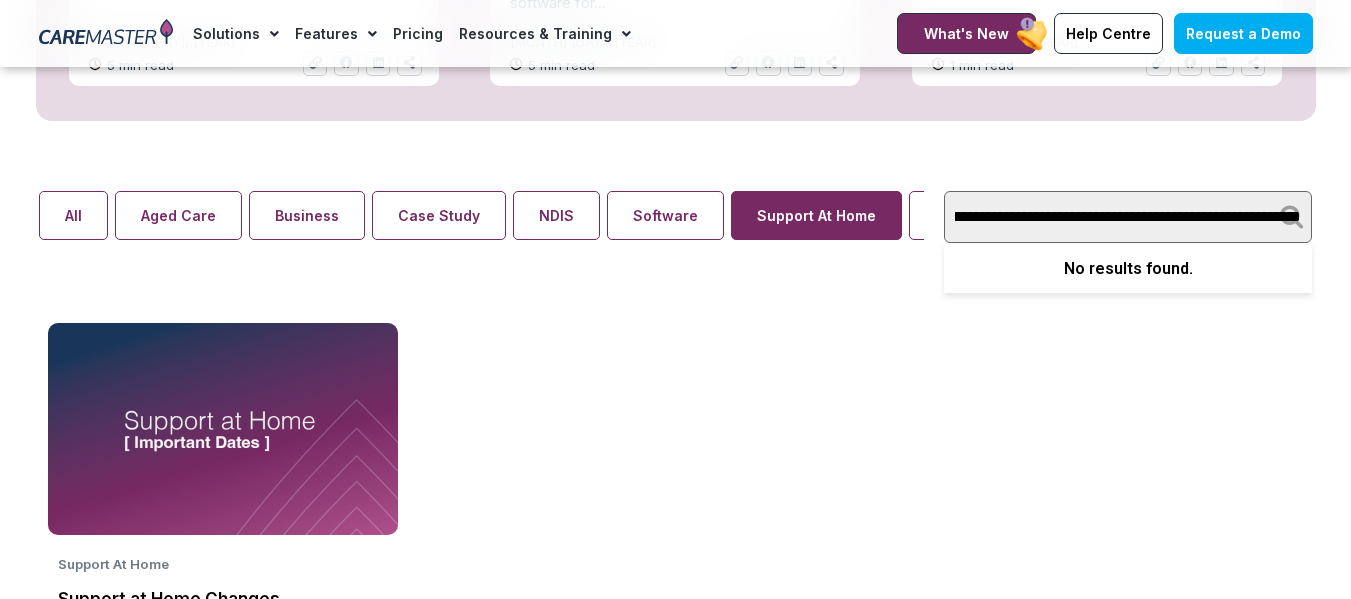 click on "**********" at bounding box center [1128, 215] 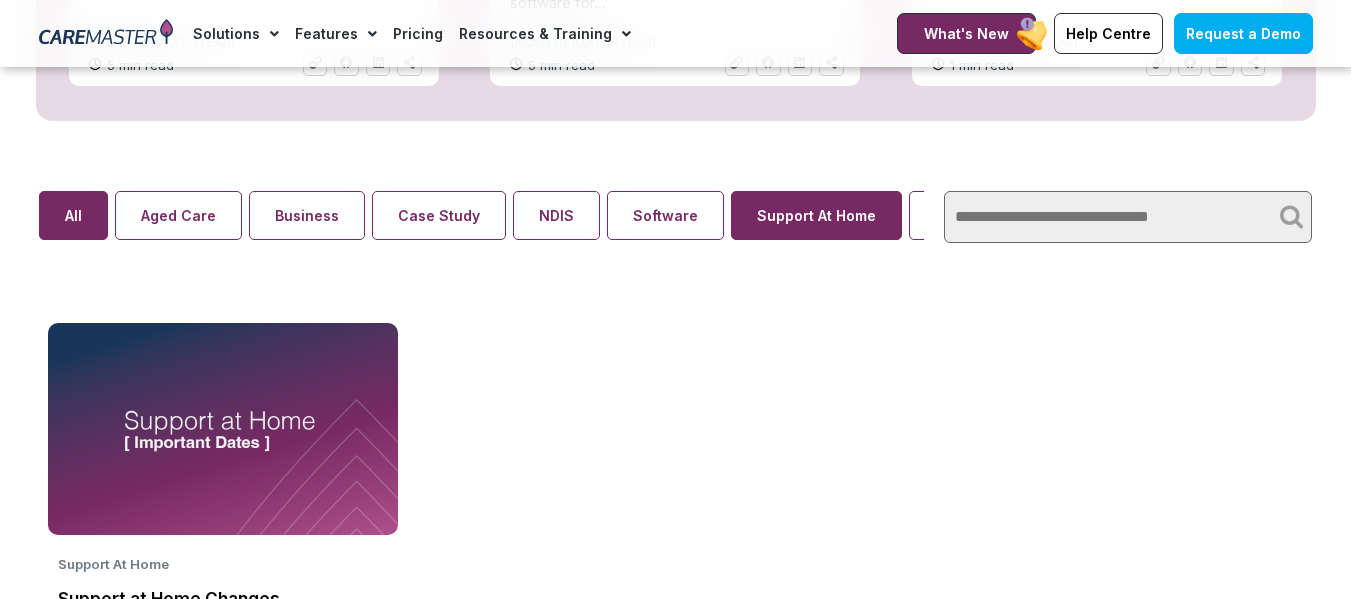 click on "All" at bounding box center (73, 215) 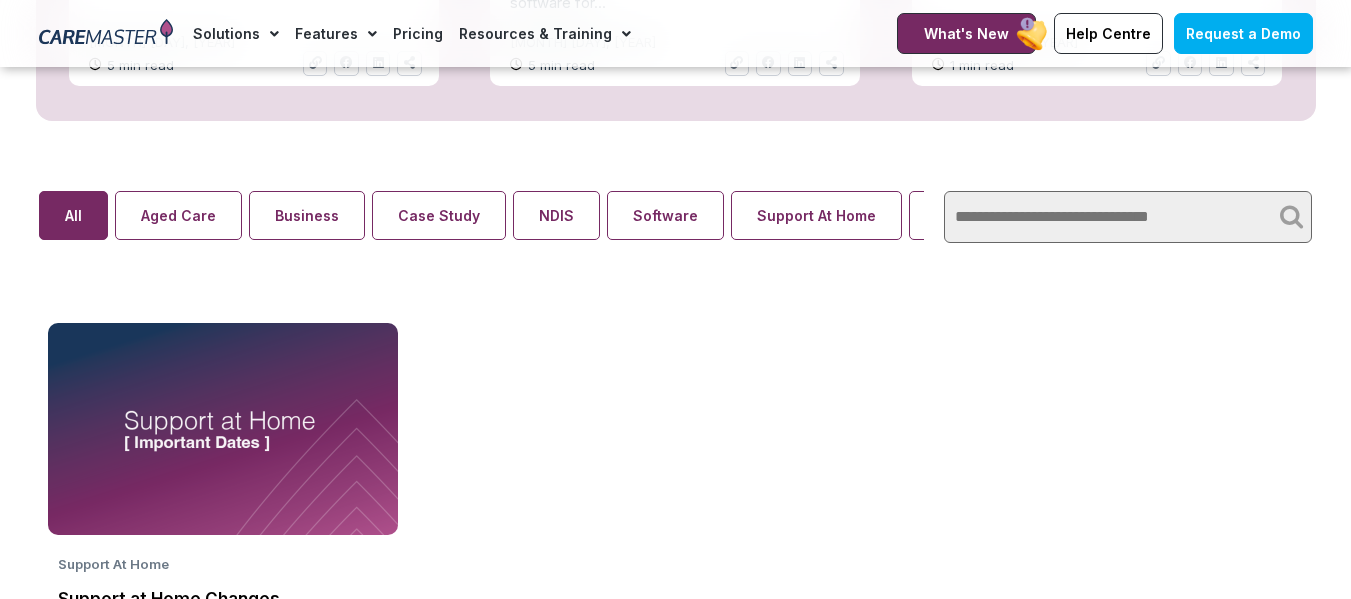 click on "All" at bounding box center (73, 215) 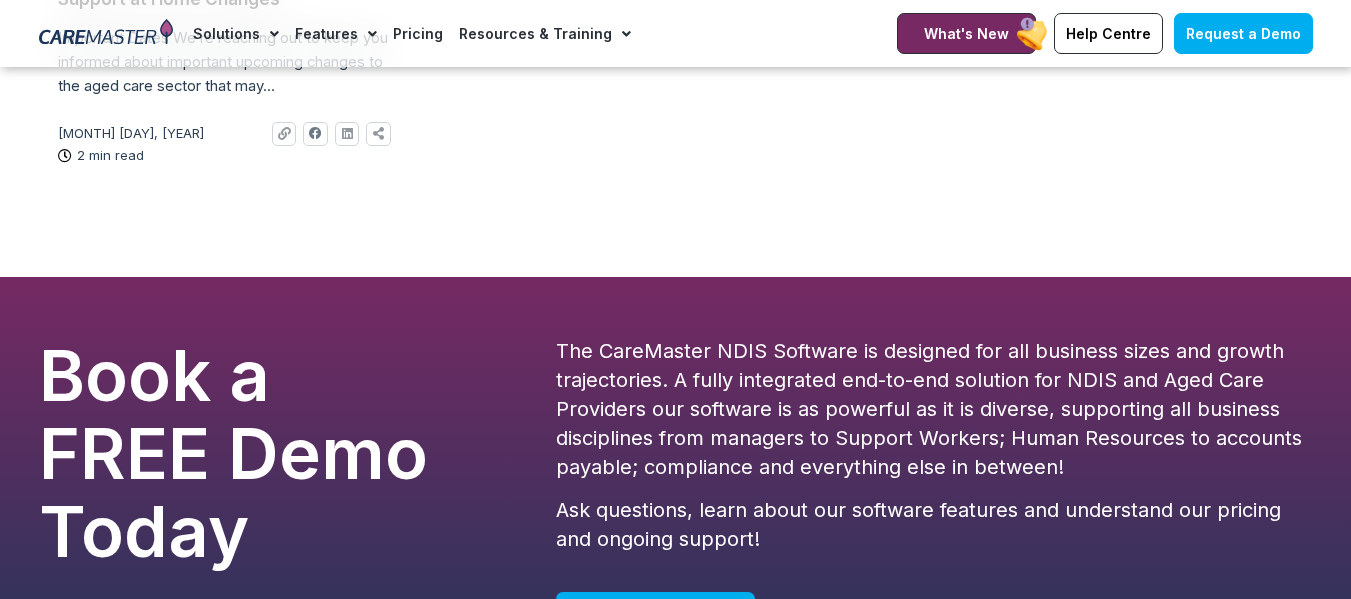 scroll, scrollTop: 1231, scrollLeft: 0, axis: vertical 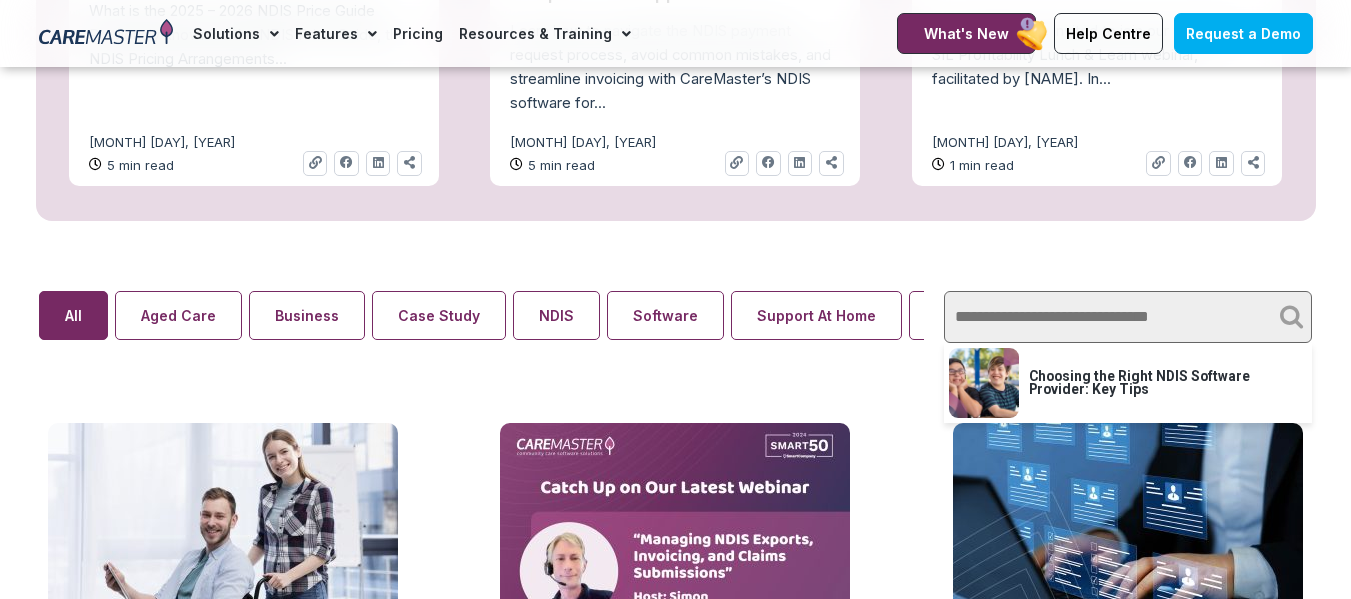click on "Choosing the Right NDIS Software Provider: Key Tips" at bounding box center [1139, 382] 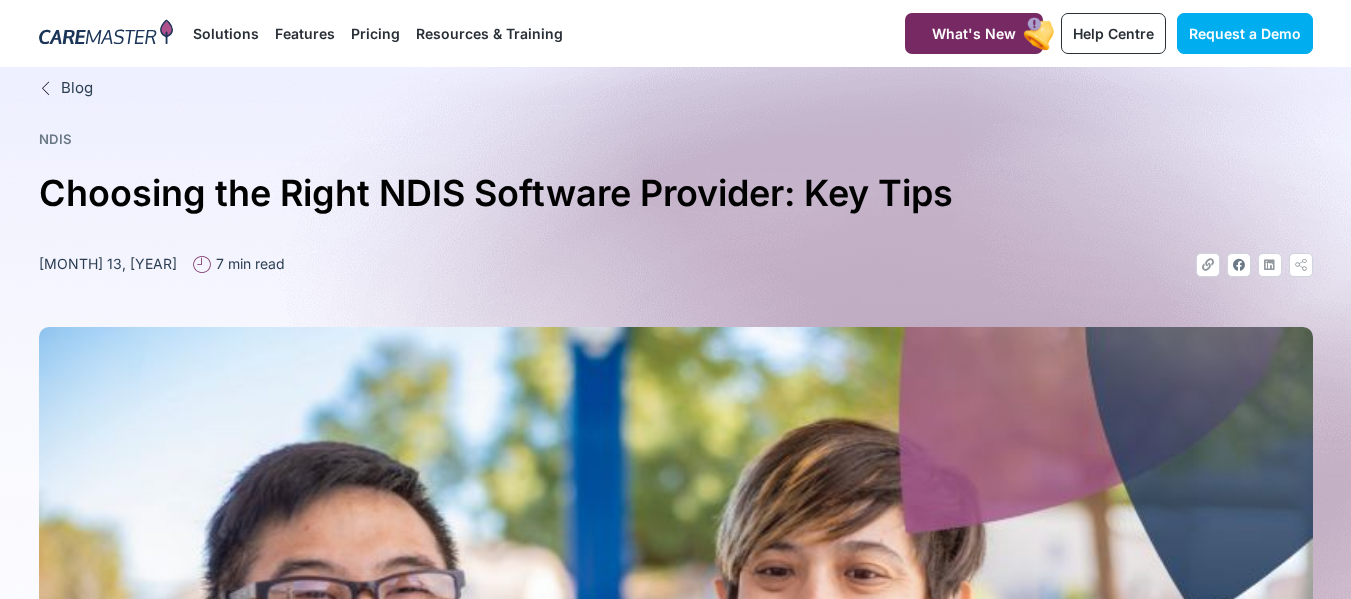 scroll, scrollTop: 0, scrollLeft: 0, axis: both 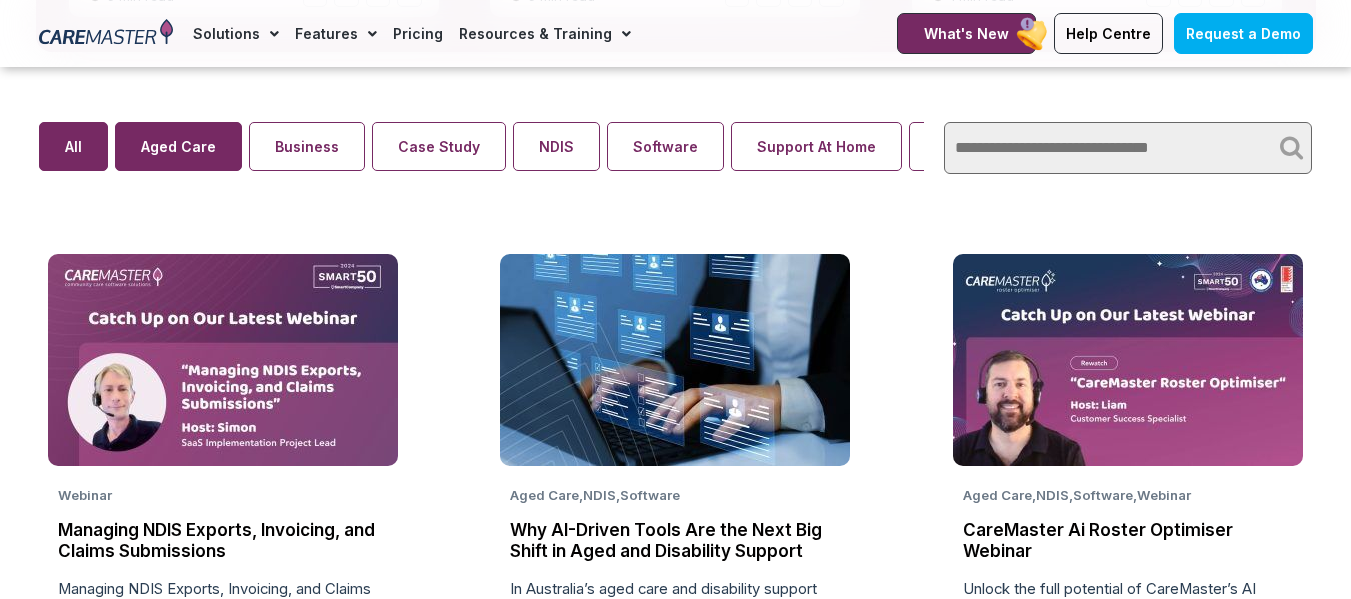 click on "Aged Care" at bounding box center [178, 146] 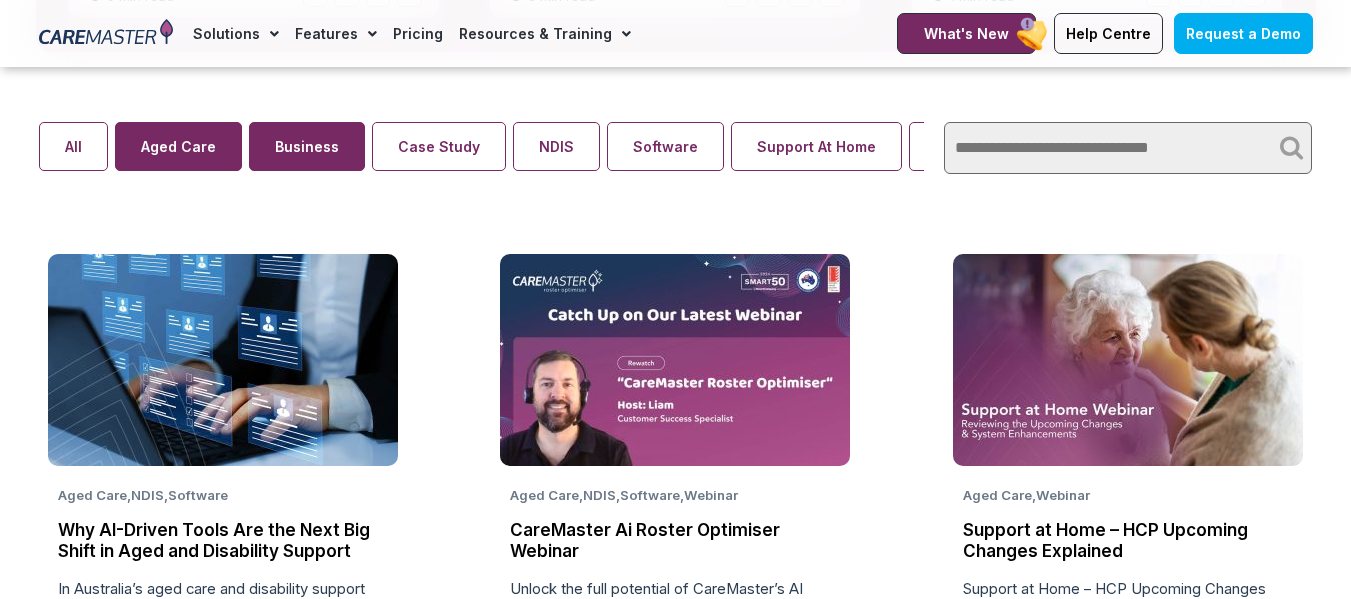 click on "Business" at bounding box center (307, 146) 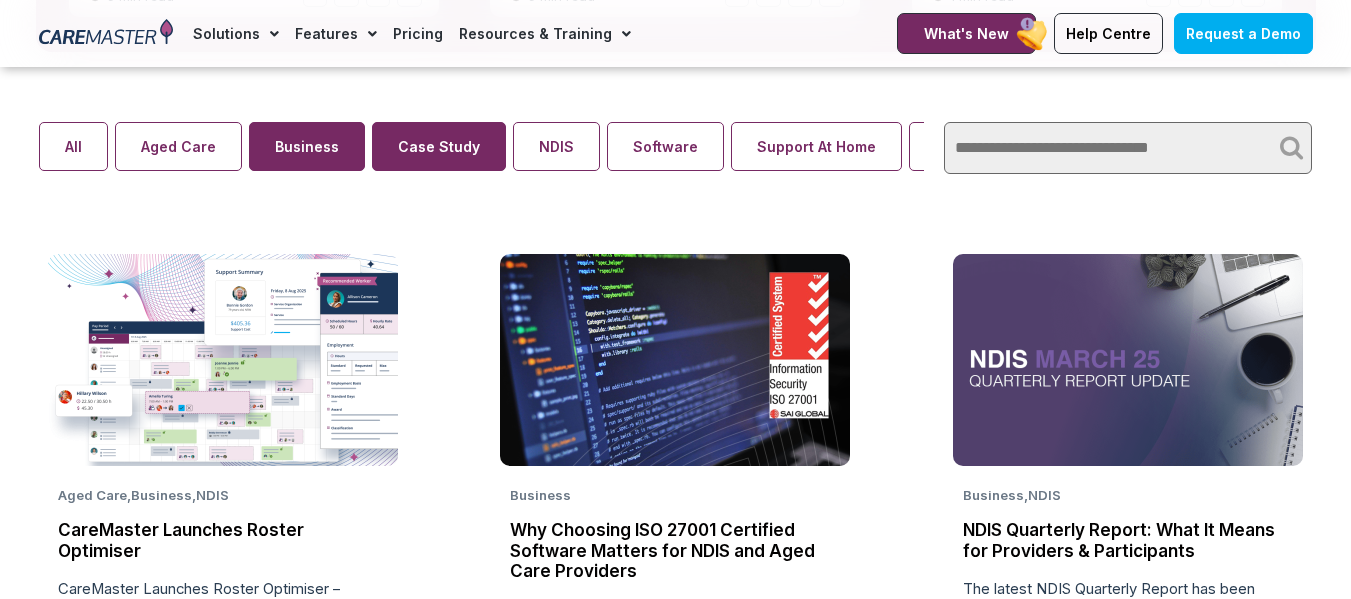 click on "Case Study" at bounding box center [439, 146] 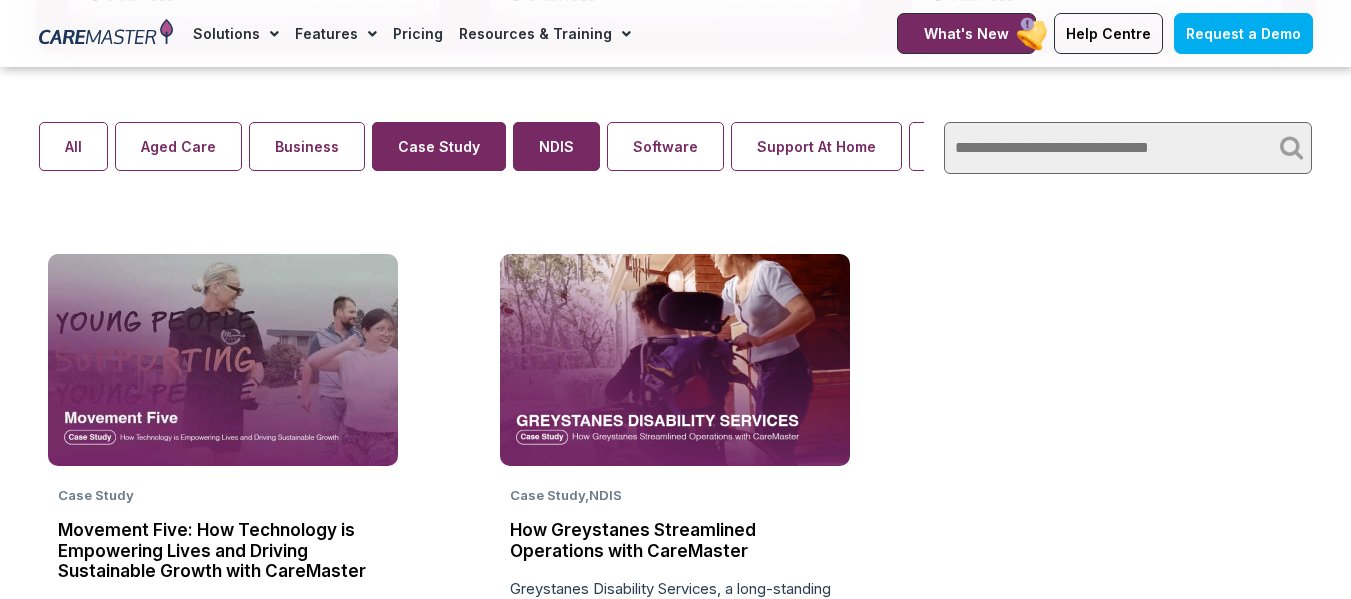 click on "NDIS" at bounding box center (556, 146) 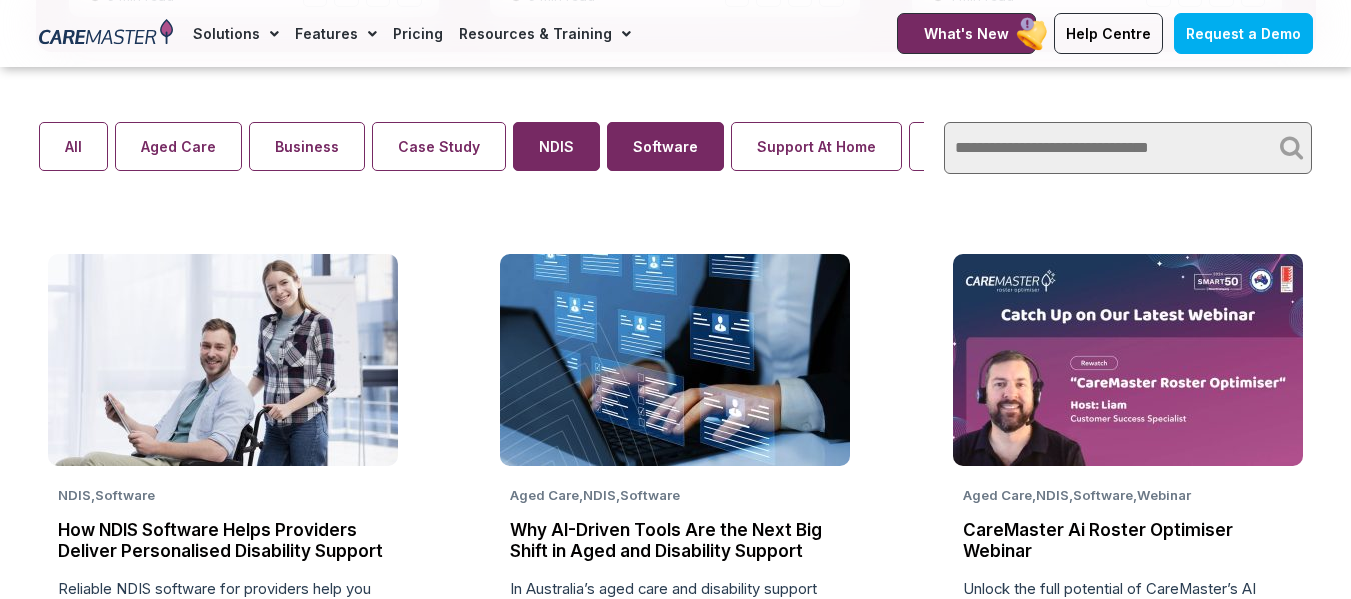 click on "Software" at bounding box center (665, 146) 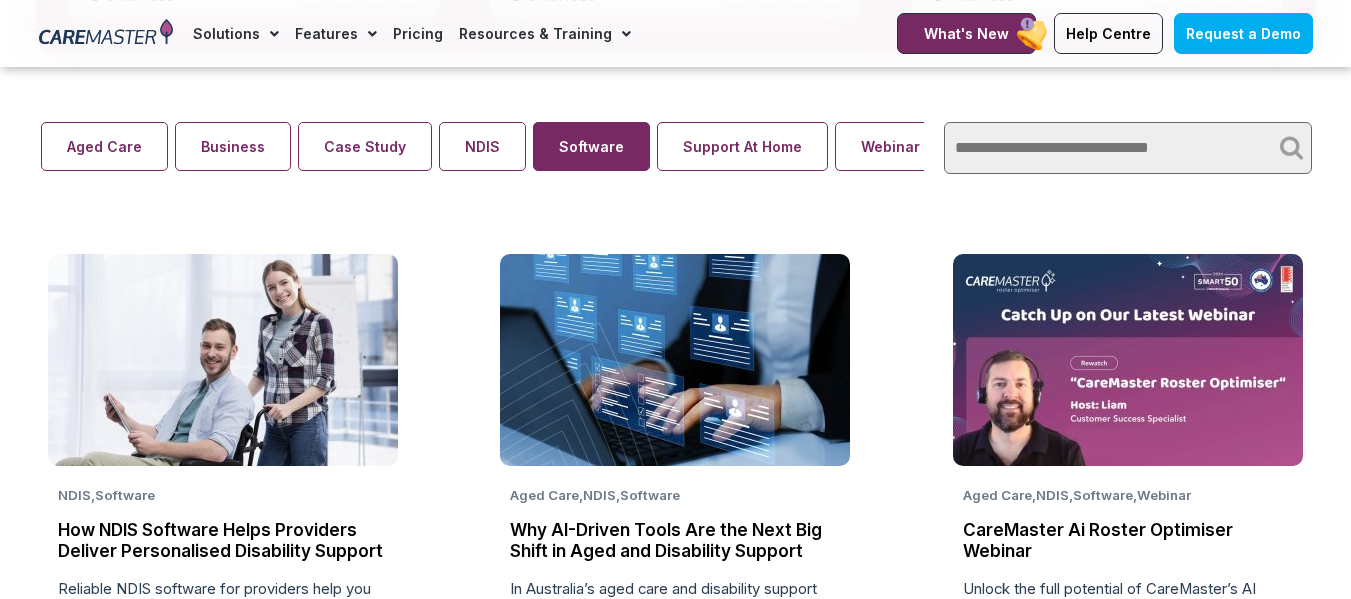 scroll, scrollTop: 0, scrollLeft: 0, axis: both 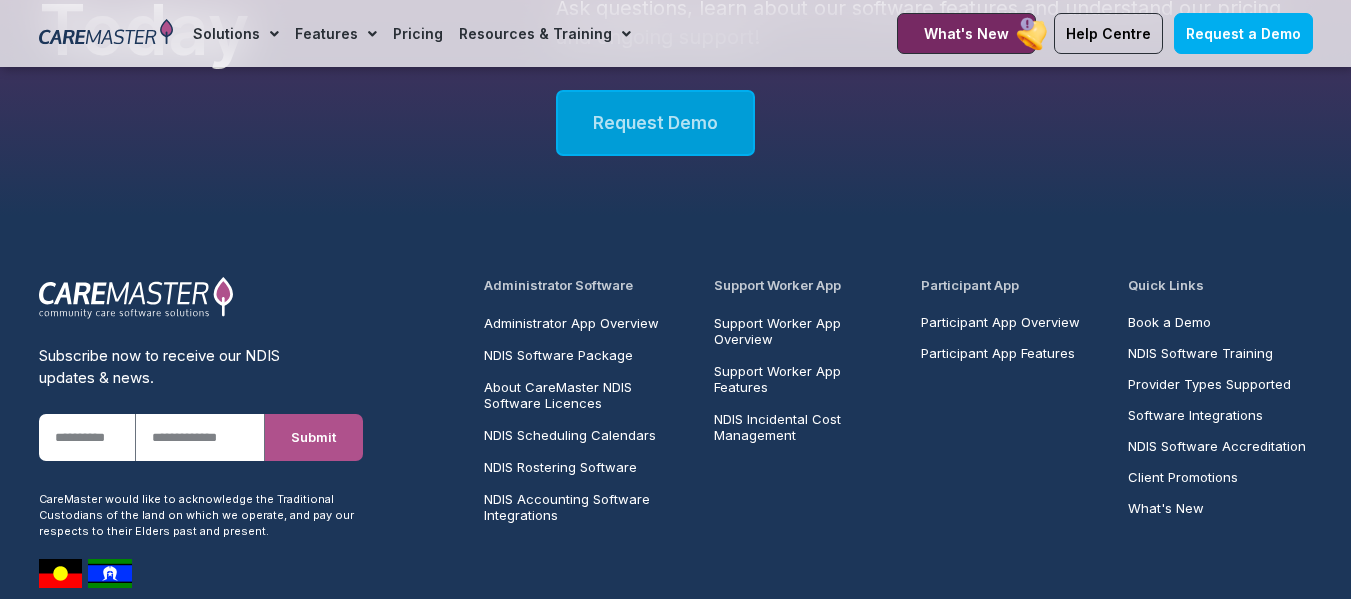 click on "Request Demo" at bounding box center (655, 123) 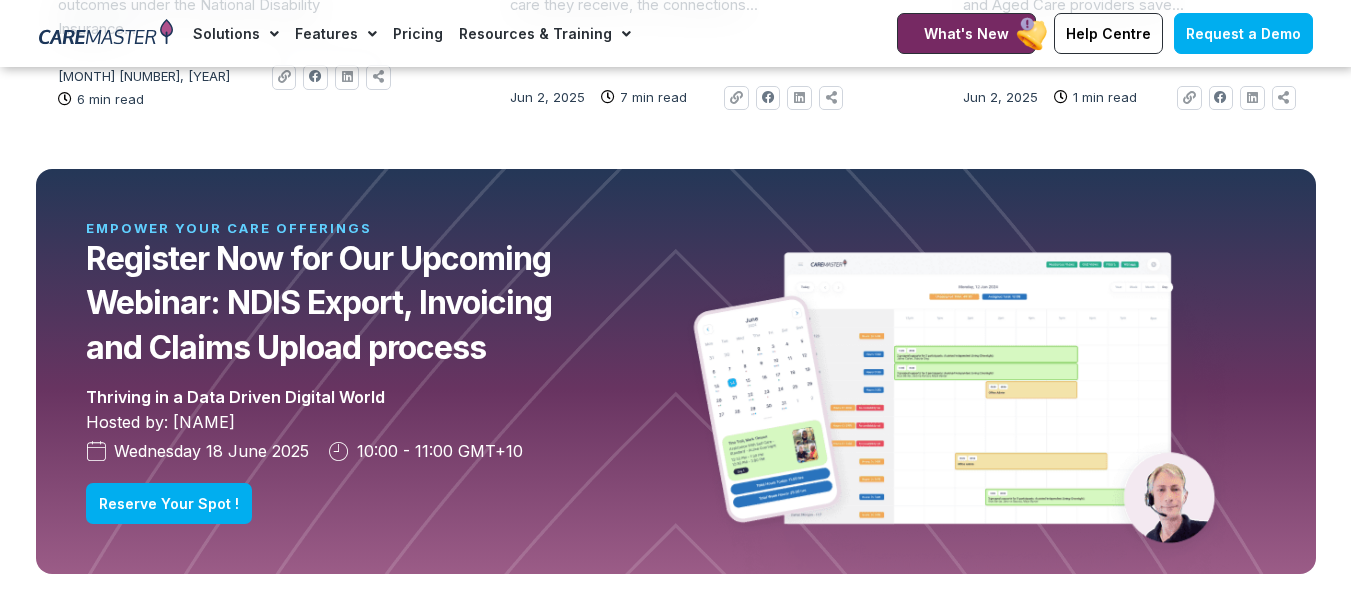 scroll, scrollTop: 2000, scrollLeft: 0, axis: vertical 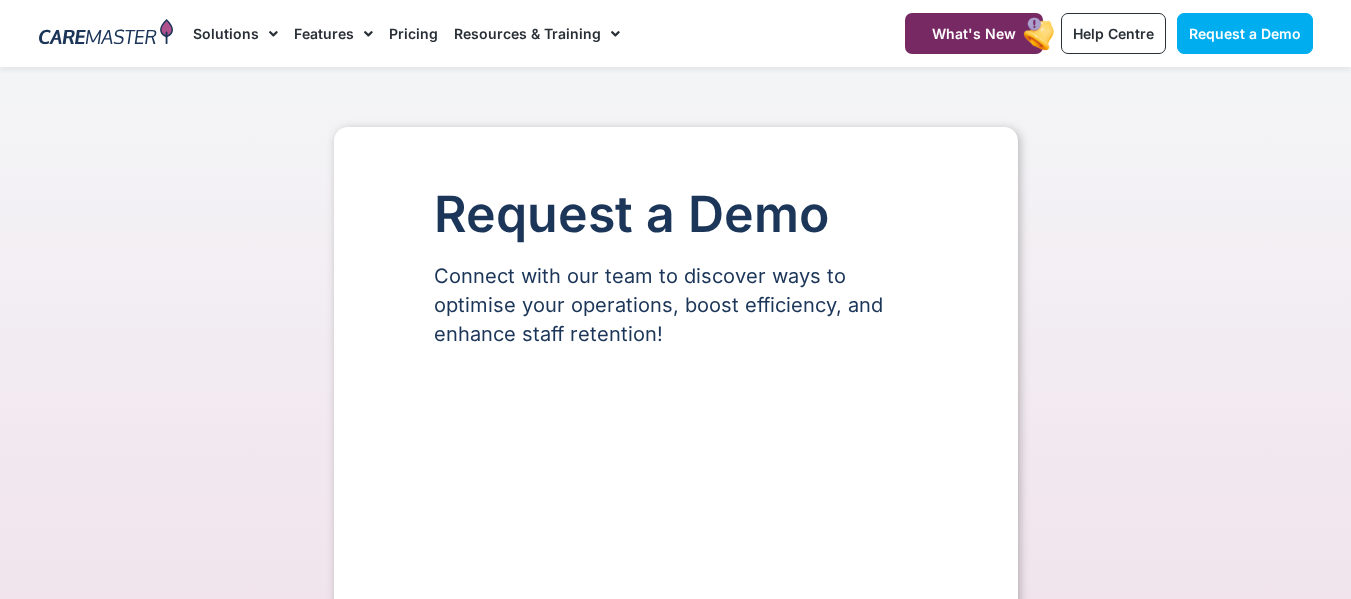 select on "**" 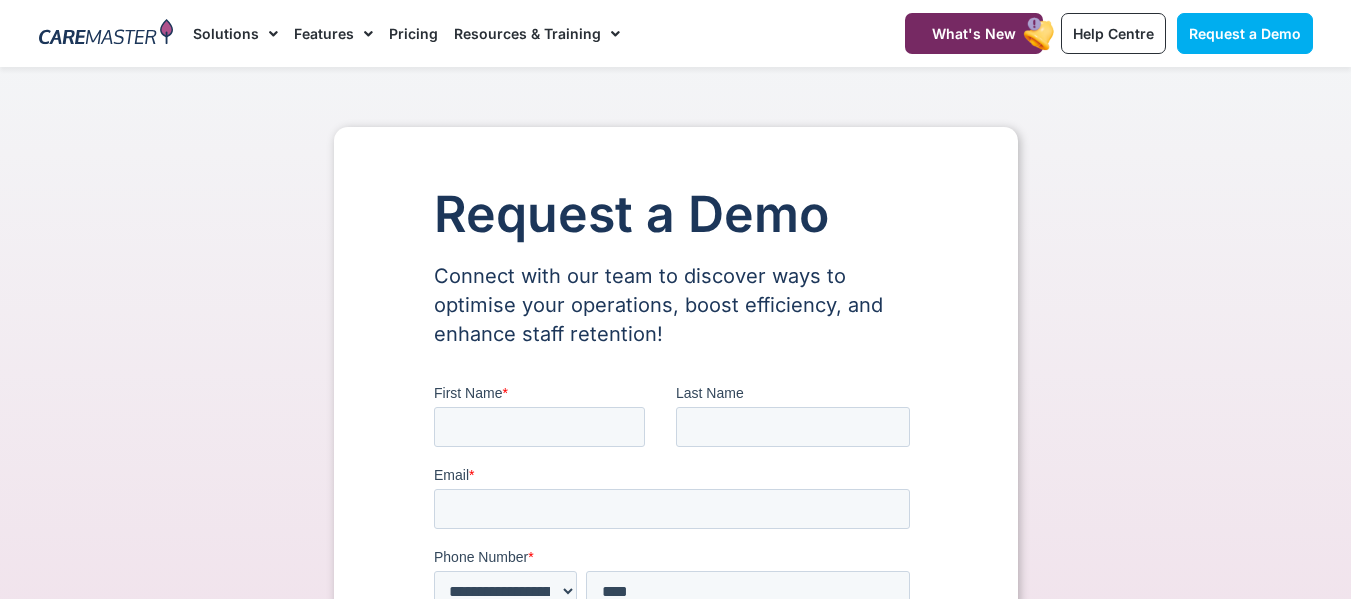 scroll, scrollTop: 0, scrollLeft: 0, axis: both 